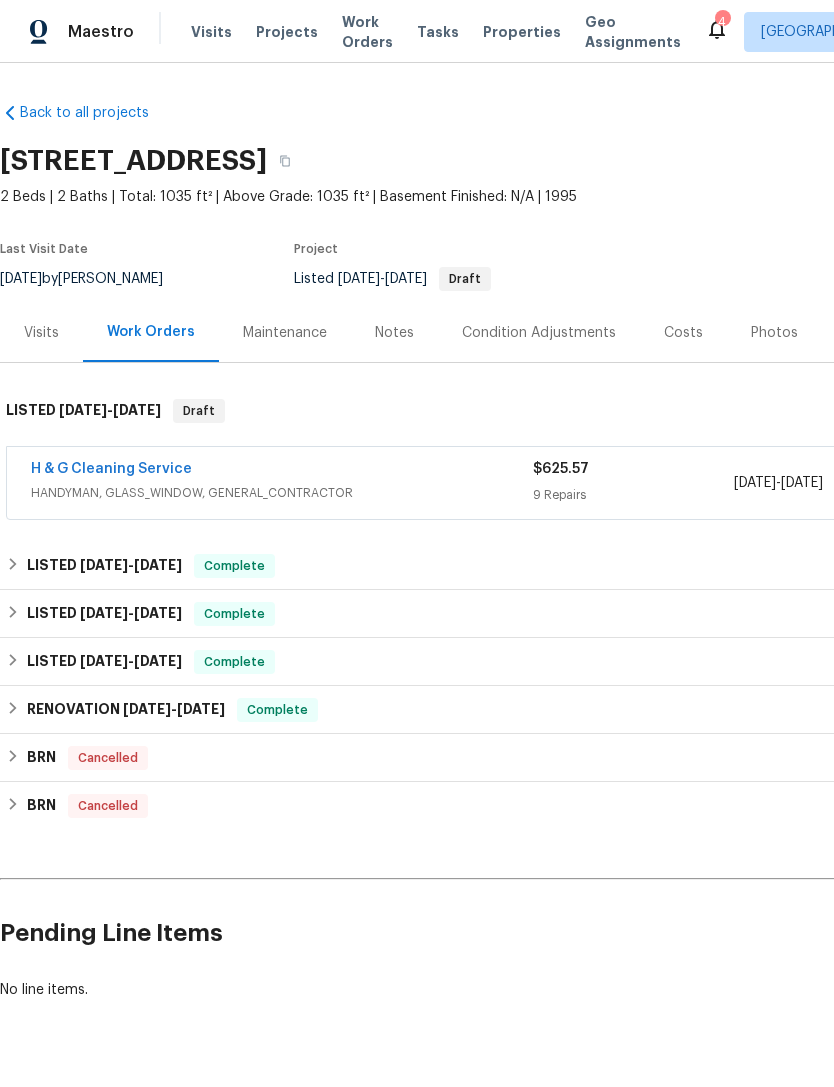 scroll, scrollTop: 0, scrollLeft: 0, axis: both 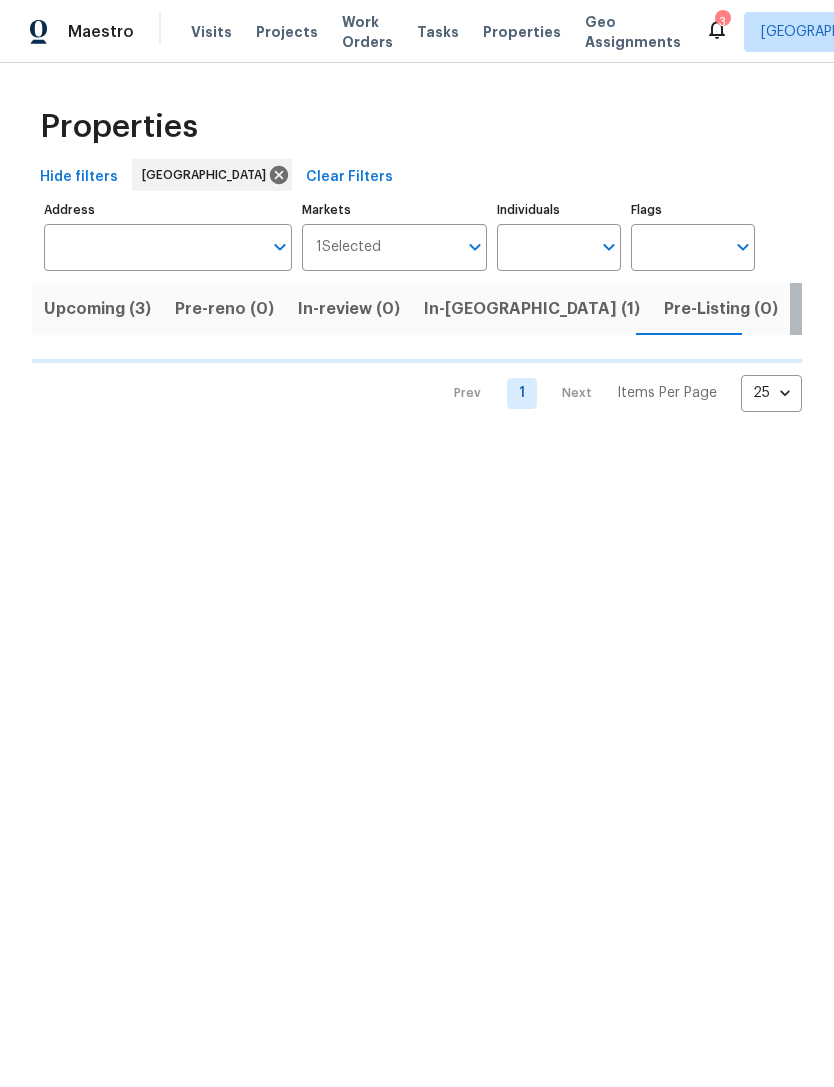 click on "Listed (49)" at bounding box center (846, 309) 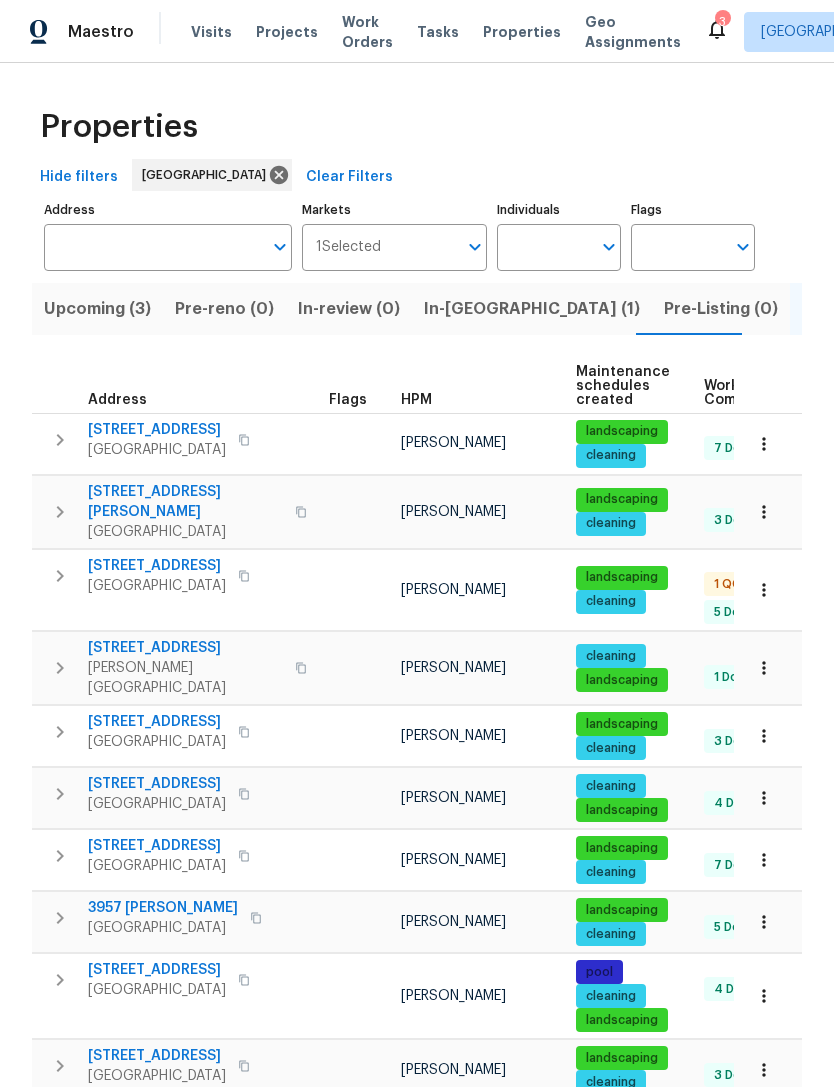 click on "HPM" at bounding box center [480, 386] 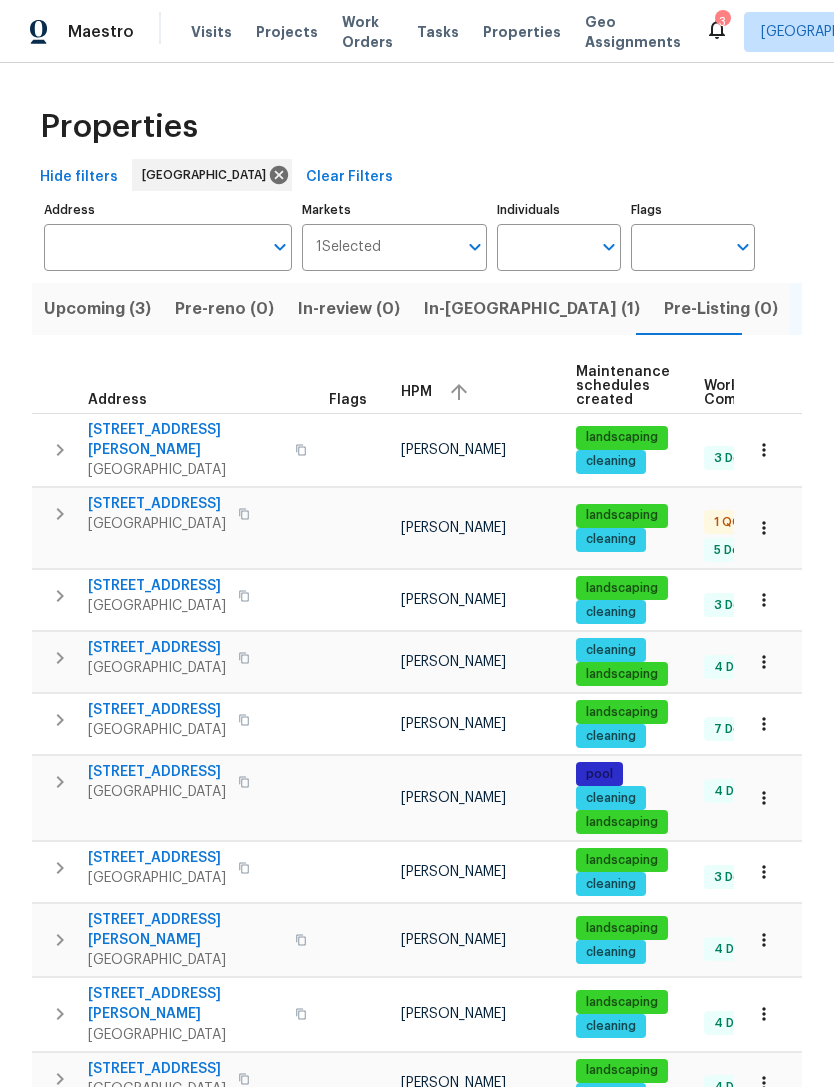scroll, scrollTop: 0, scrollLeft: 0, axis: both 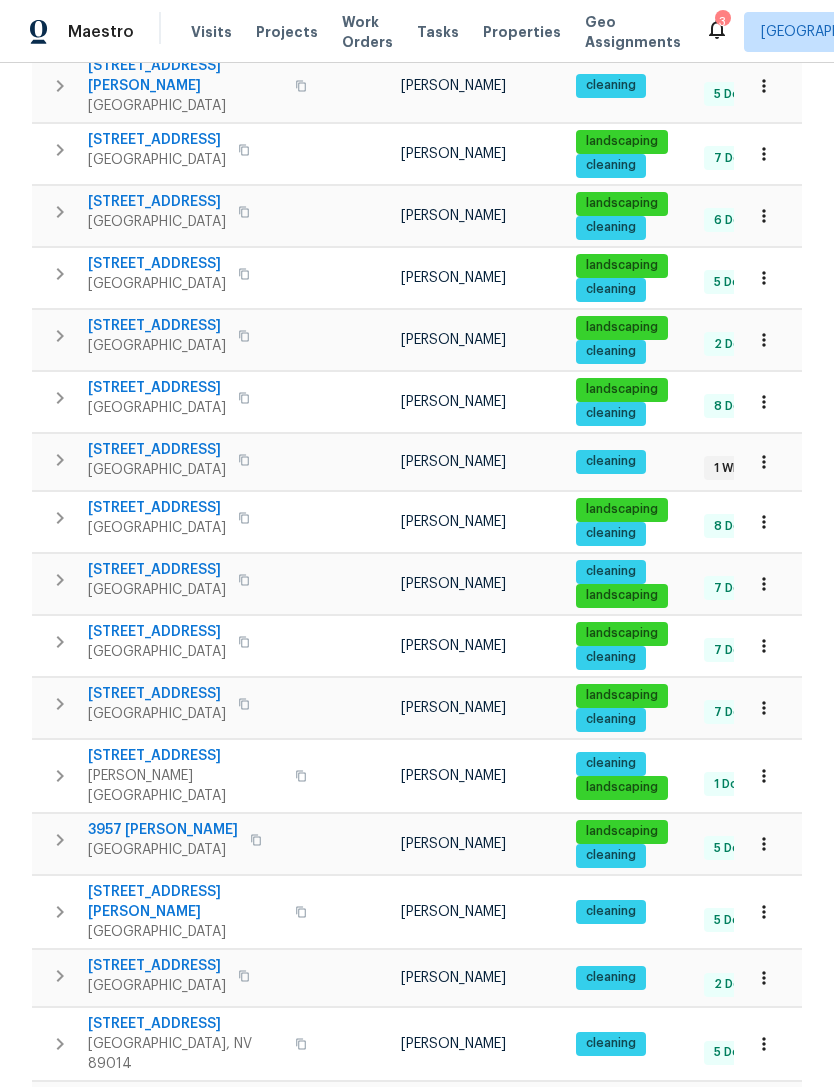 click on "2456 Palmridge Dr" at bounding box center [157, 508] 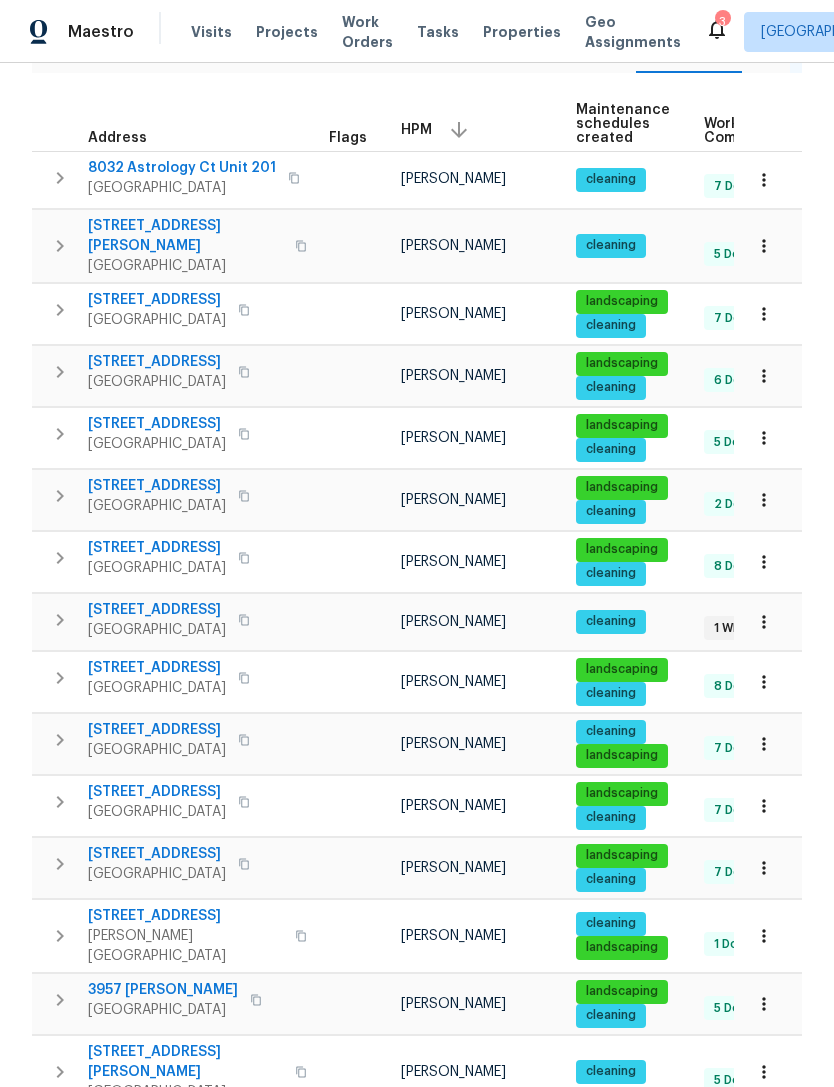 scroll, scrollTop: 260, scrollLeft: 0, axis: vertical 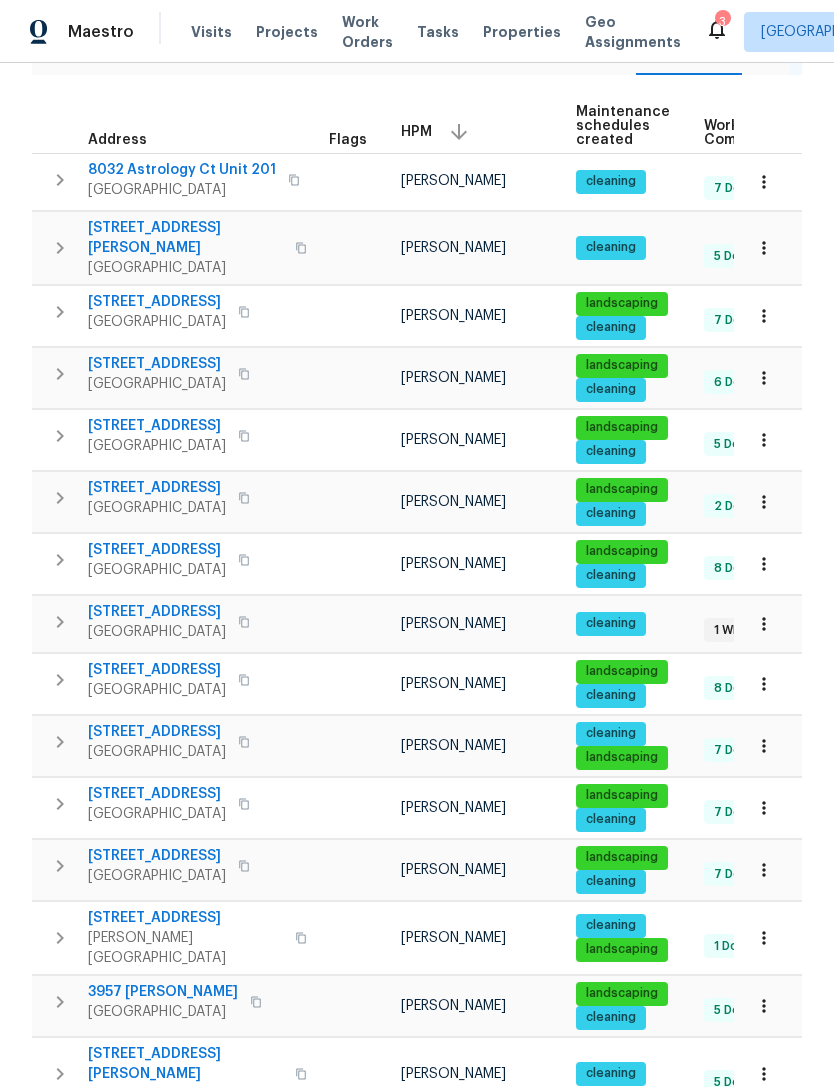 click on "6918 Dandelion Park Ave" at bounding box center [157, 488] 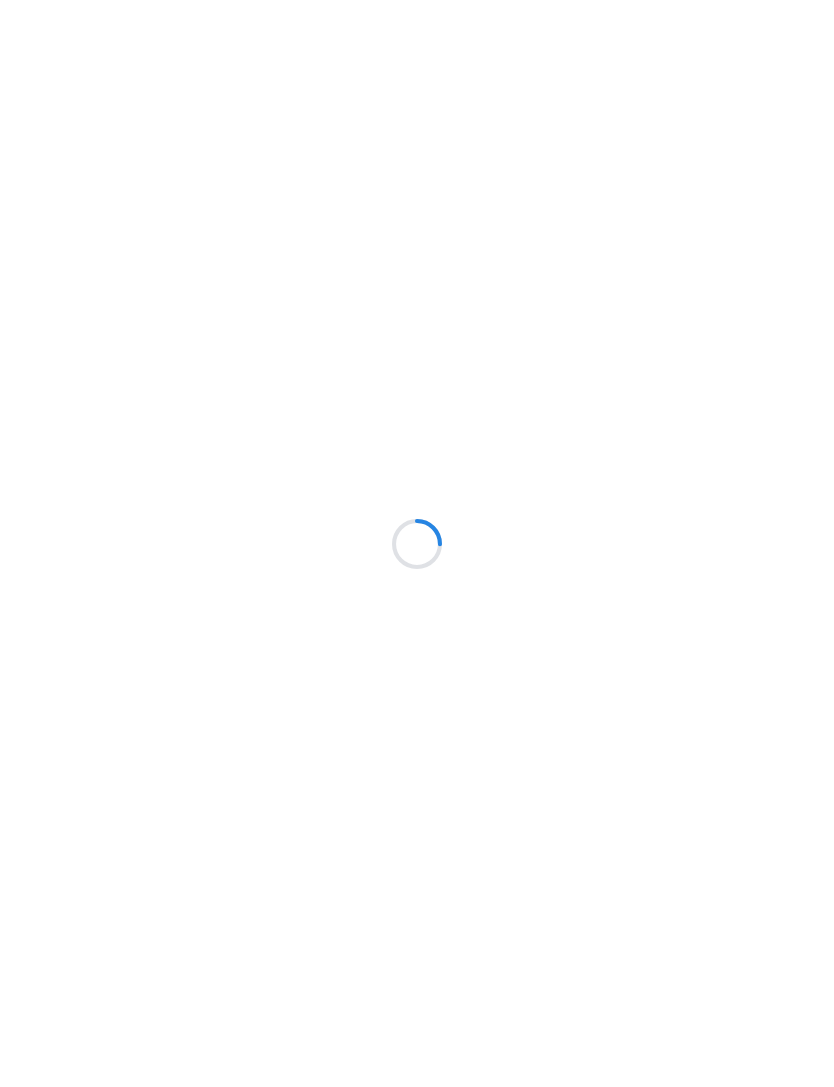 scroll, scrollTop: 0, scrollLeft: 0, axis: both 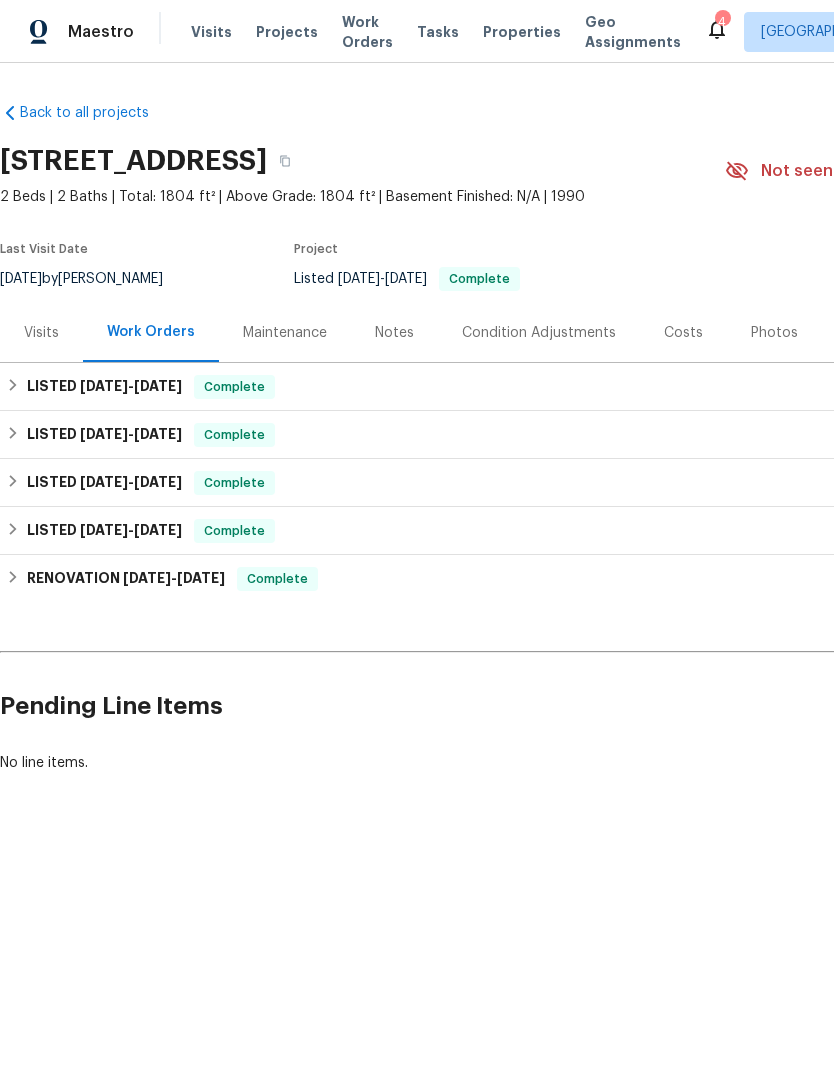 click on "Photos" at bounding box center [774, 333] 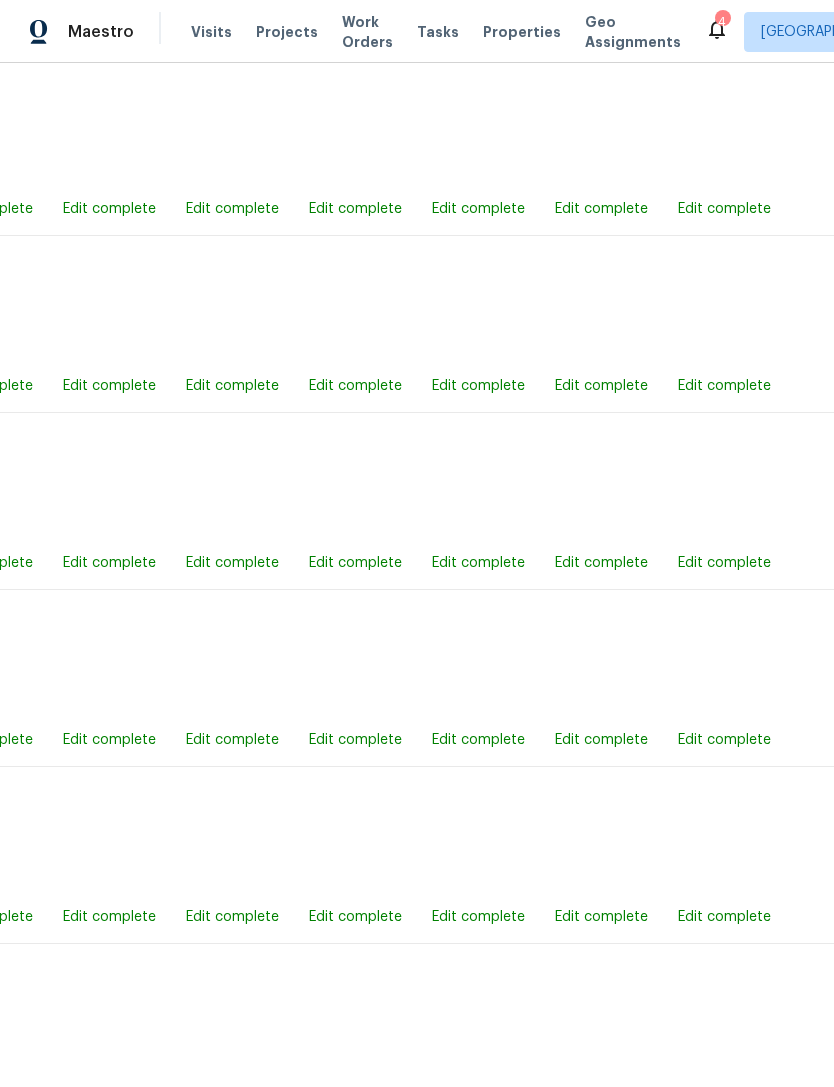 scroll, scrollTop: 1256, scrollLeft: 195, axis: both 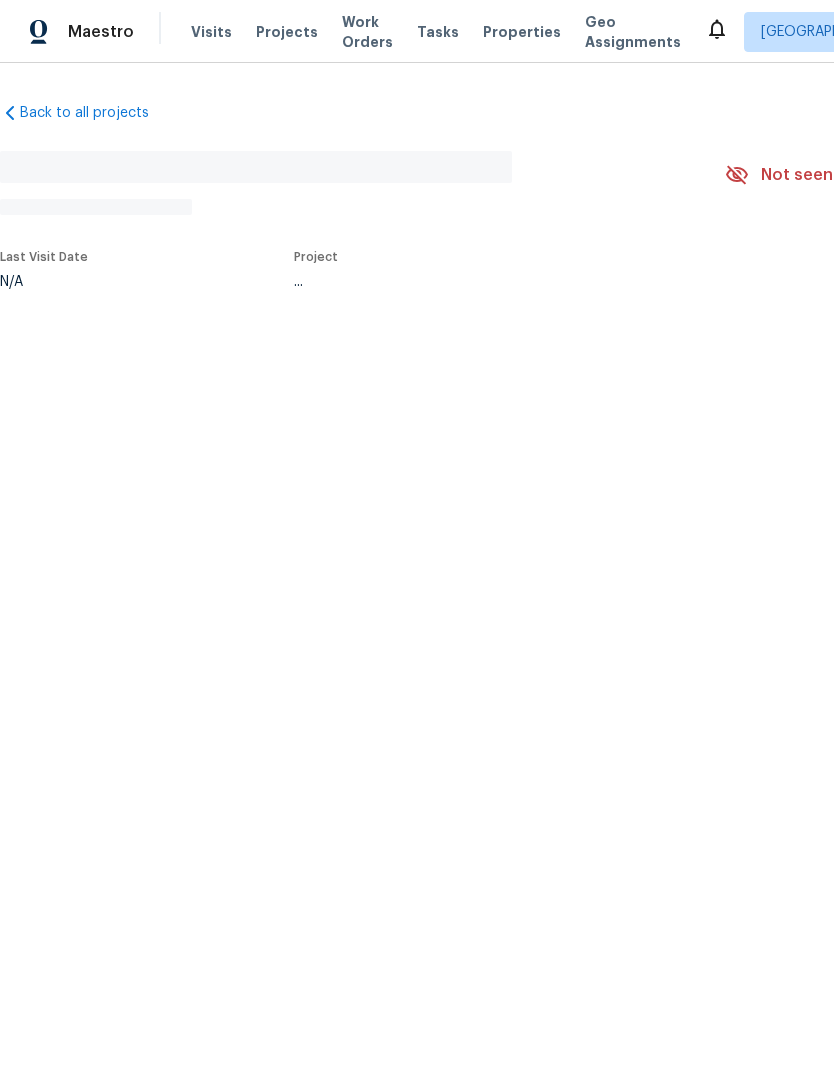 click on "Back to all projects No address found N/A Not seen [DATE] Mark Seen Actions Last Visit Date N/A Project ..." at bounding box center (417, 242) 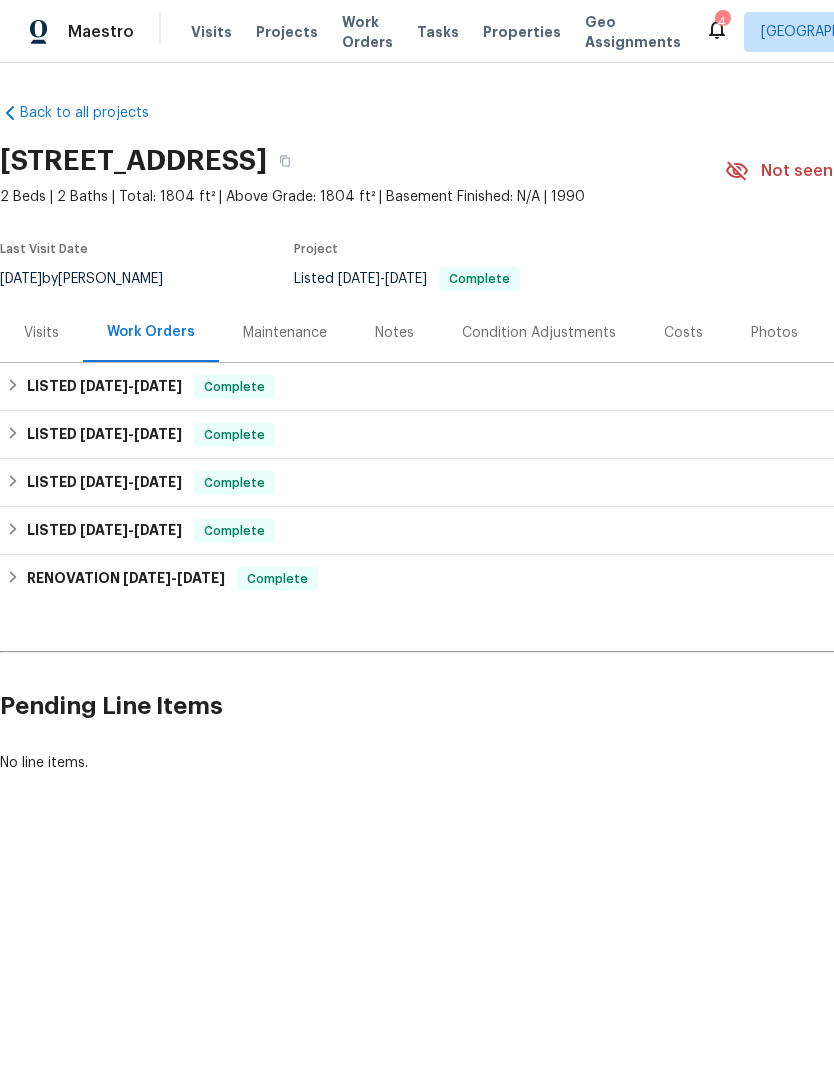 click on "Photos" at bounding box center (774, 333) 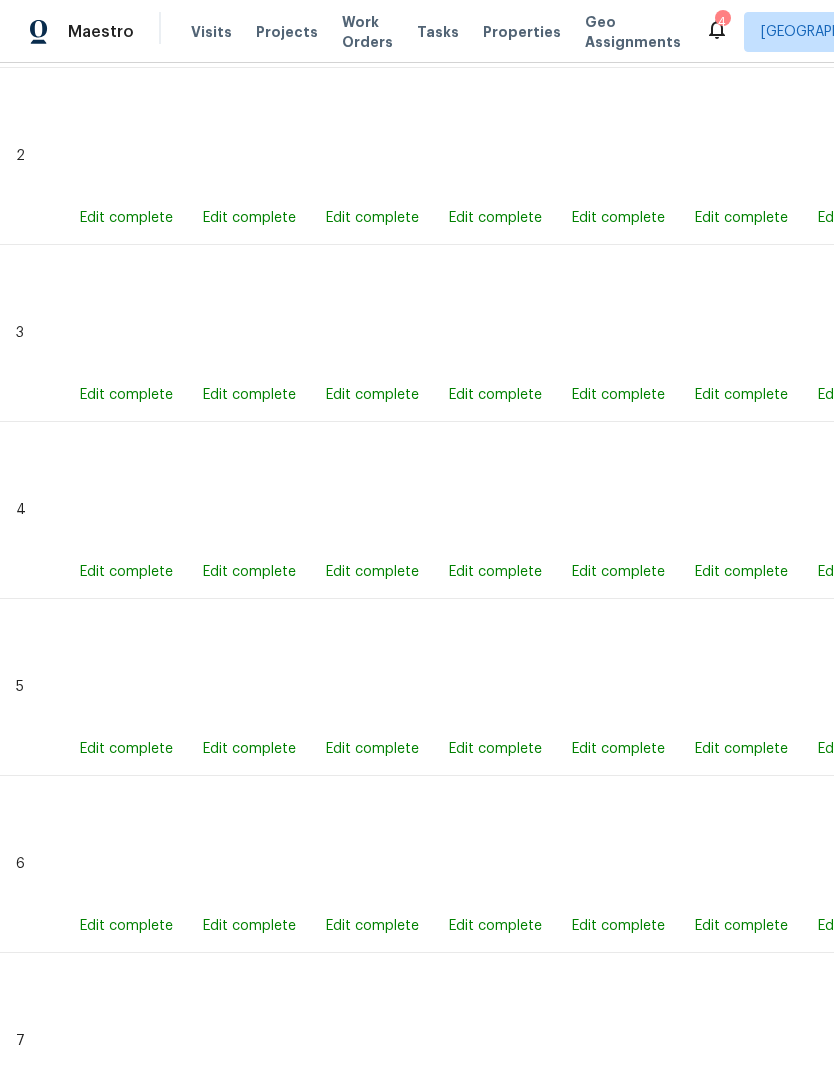 scroll, scrollTop: 1354, scrollLeft: 0, axis: vertical 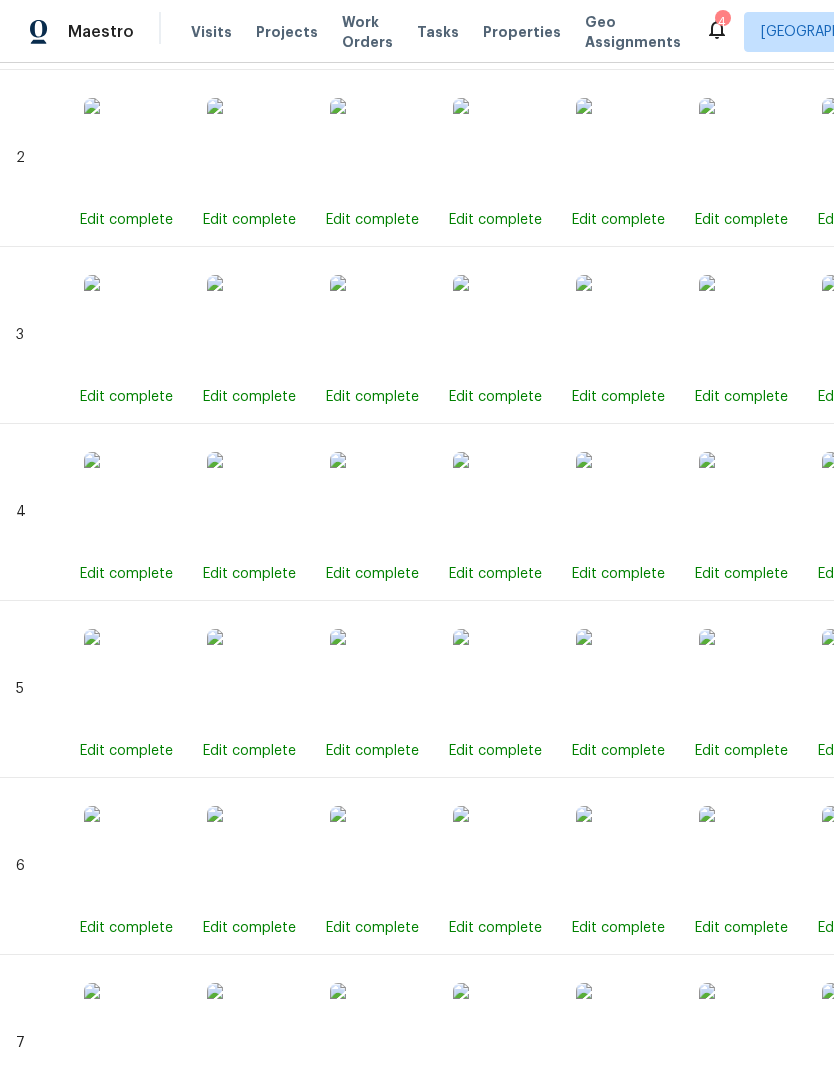 click at bounding box center [503, 679] 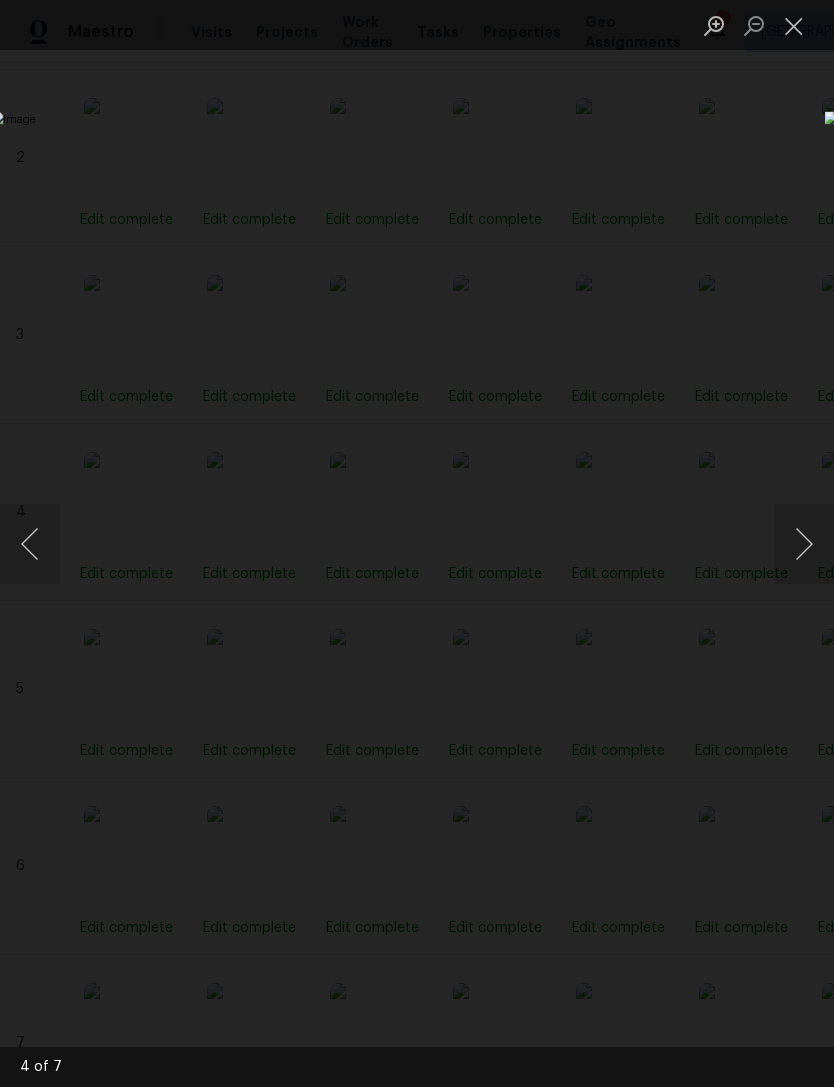 click at bounding box center (794, 25) 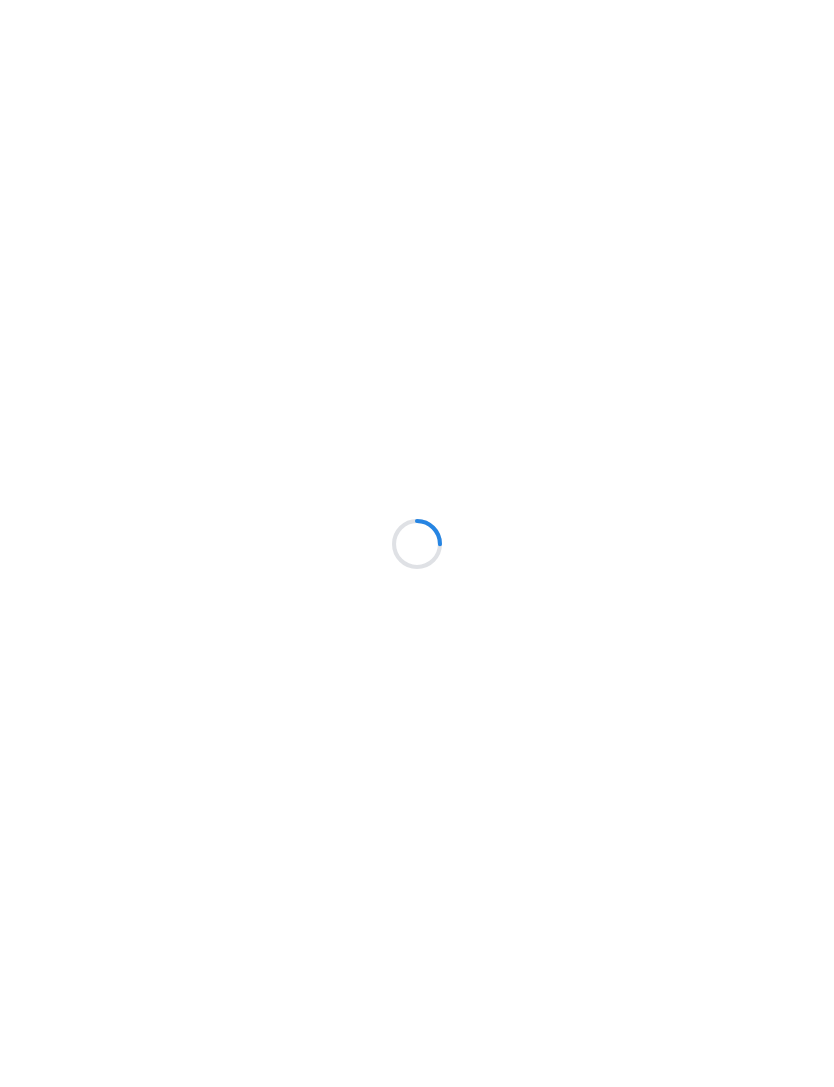 scroll, scrollTop: 0, scrollLeft: 0, axis: both 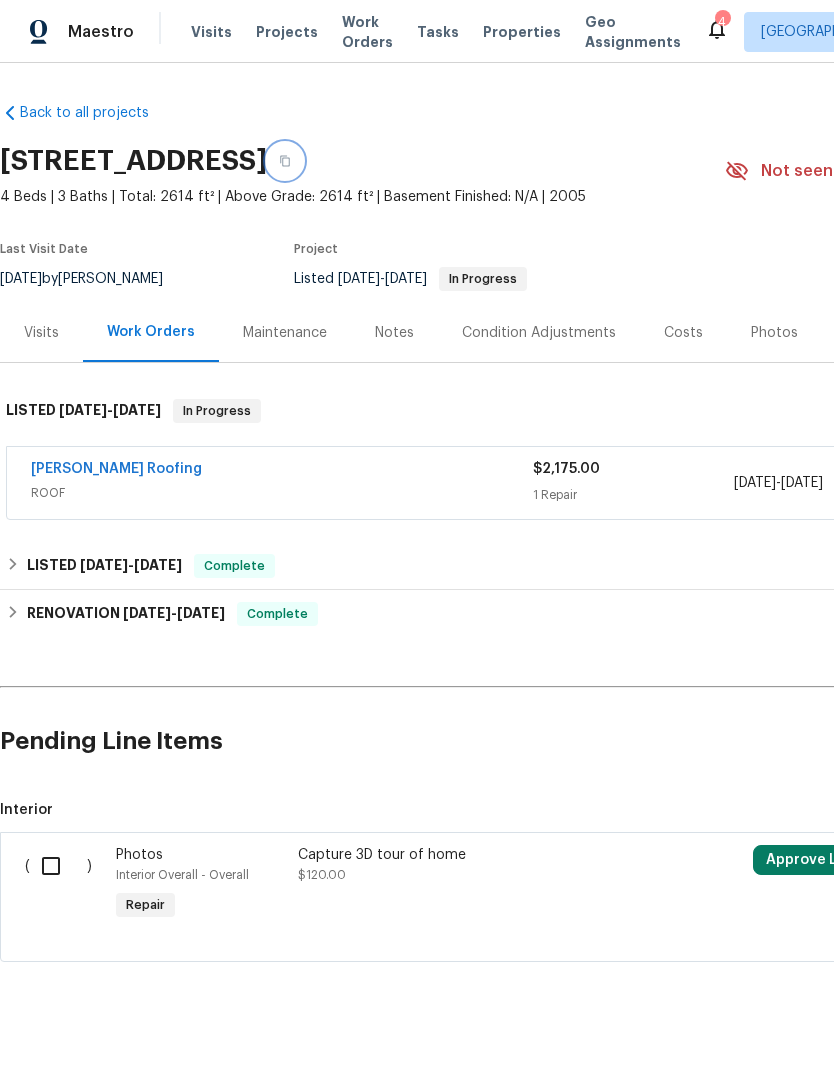 click 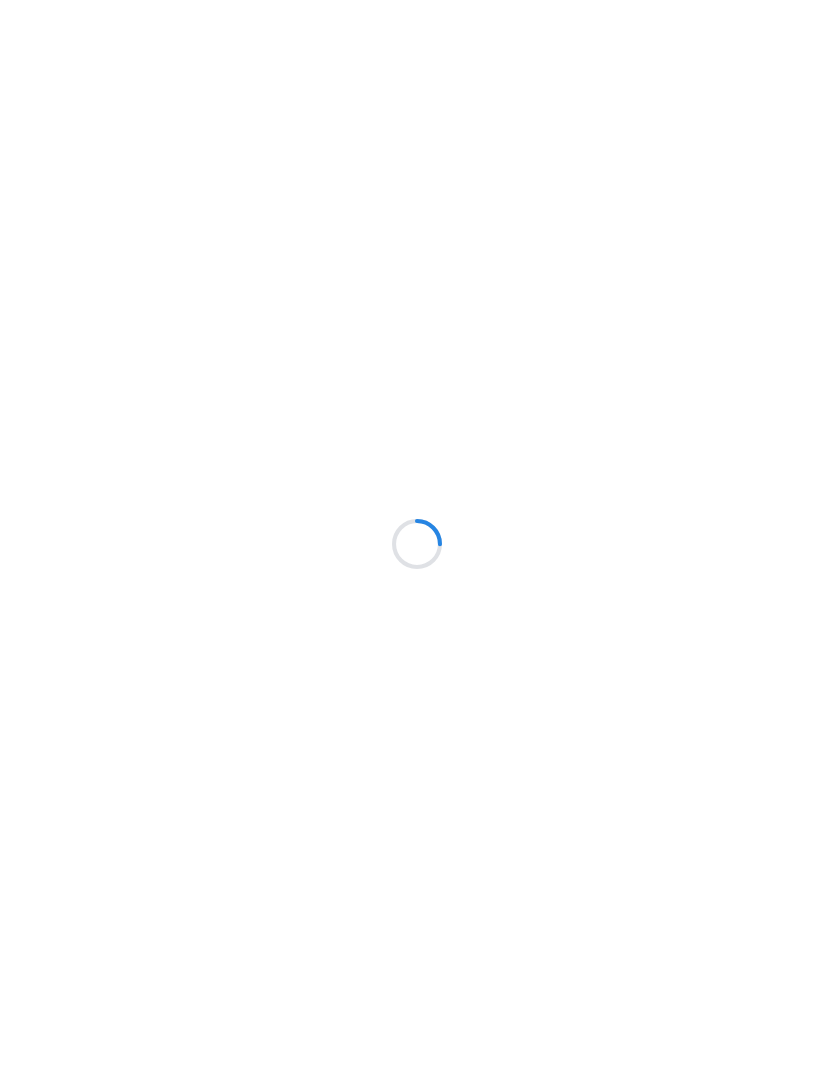 scroll, scrollTop: 0, scrollLeft: 0, axis: both 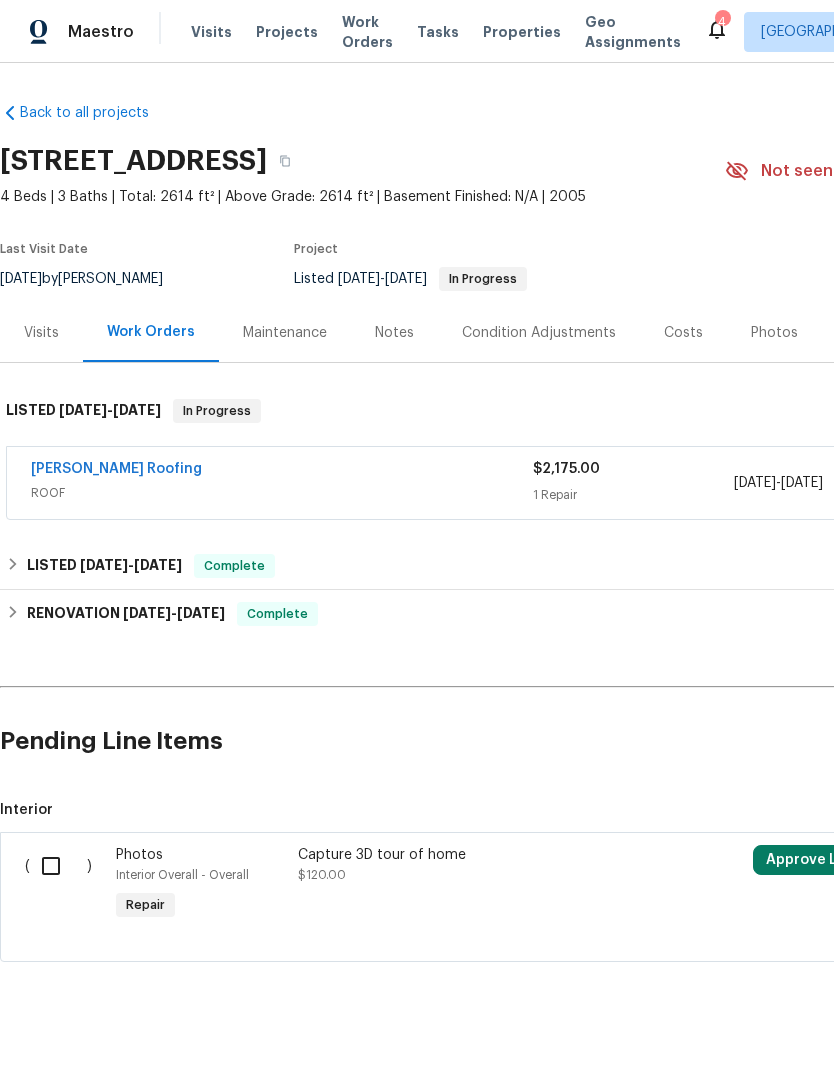 click on "Photos" at bounding box center (774, 333) 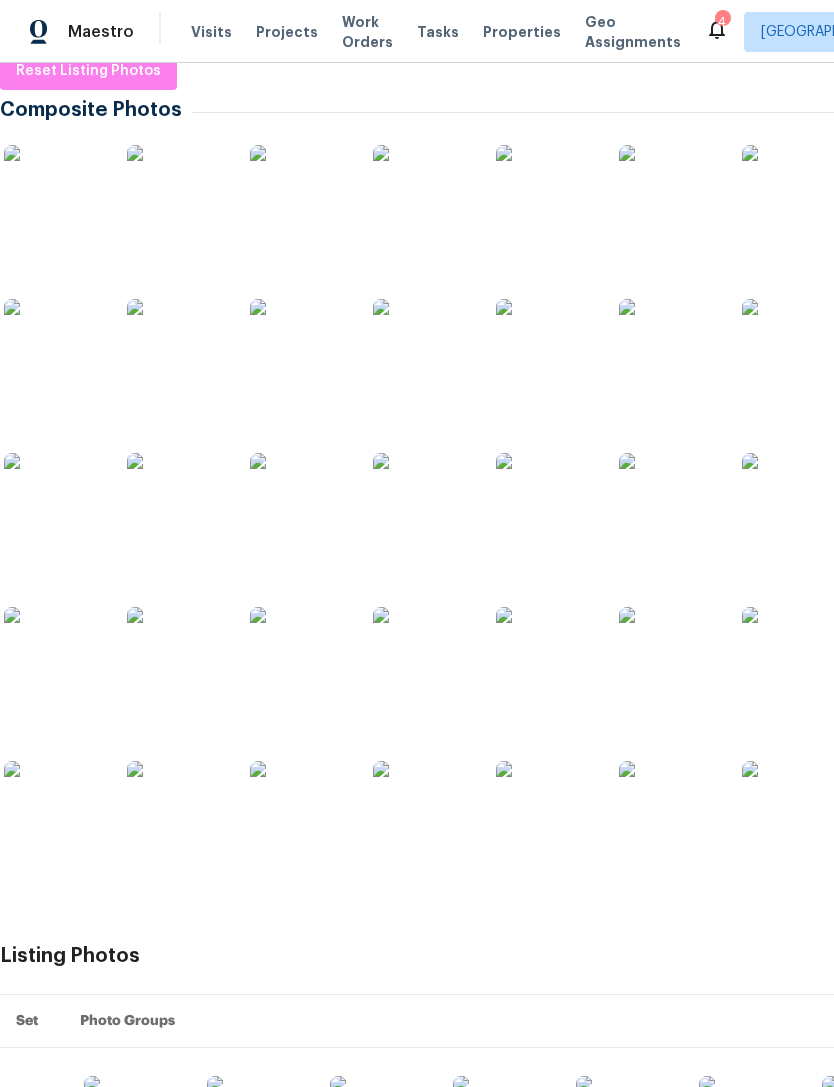 scroll, scrollTop: 324, scrollLeft: 0, axis: vertical 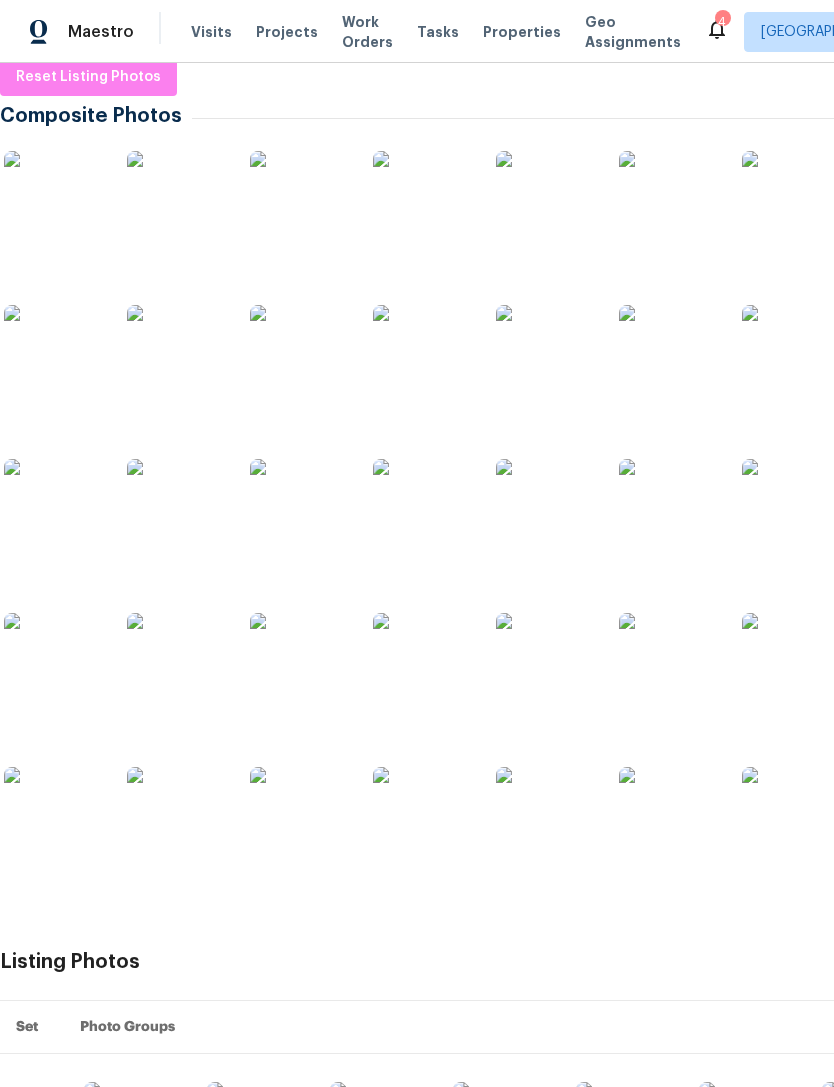 click at bounding box center (300, 355) 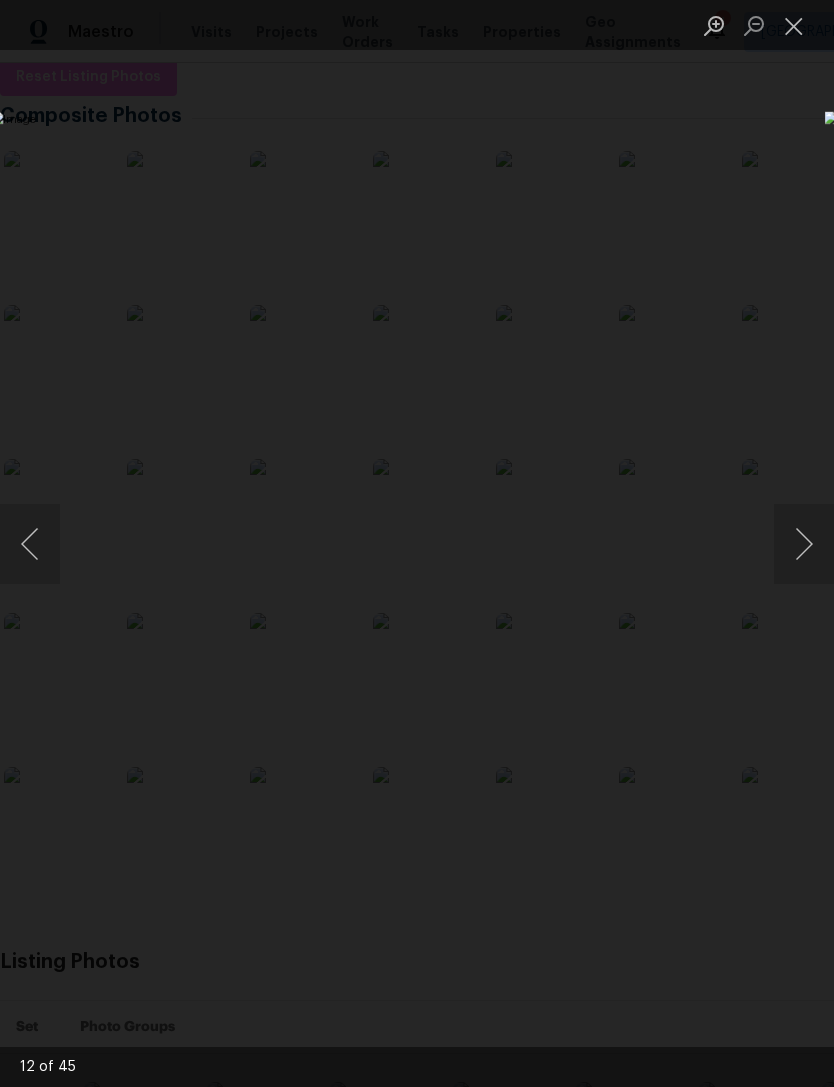 click at bounding box center [794, 25] 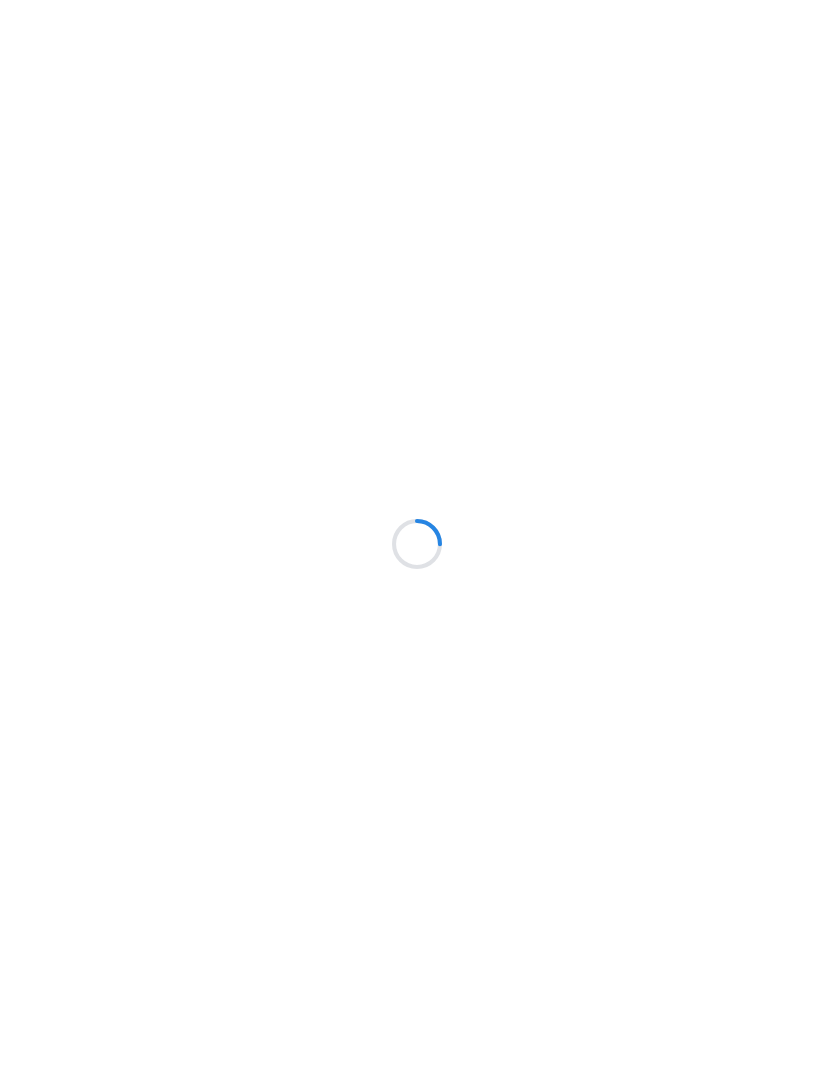 scroll, scrollTop: 0, scrollLeft: 0, axis: both 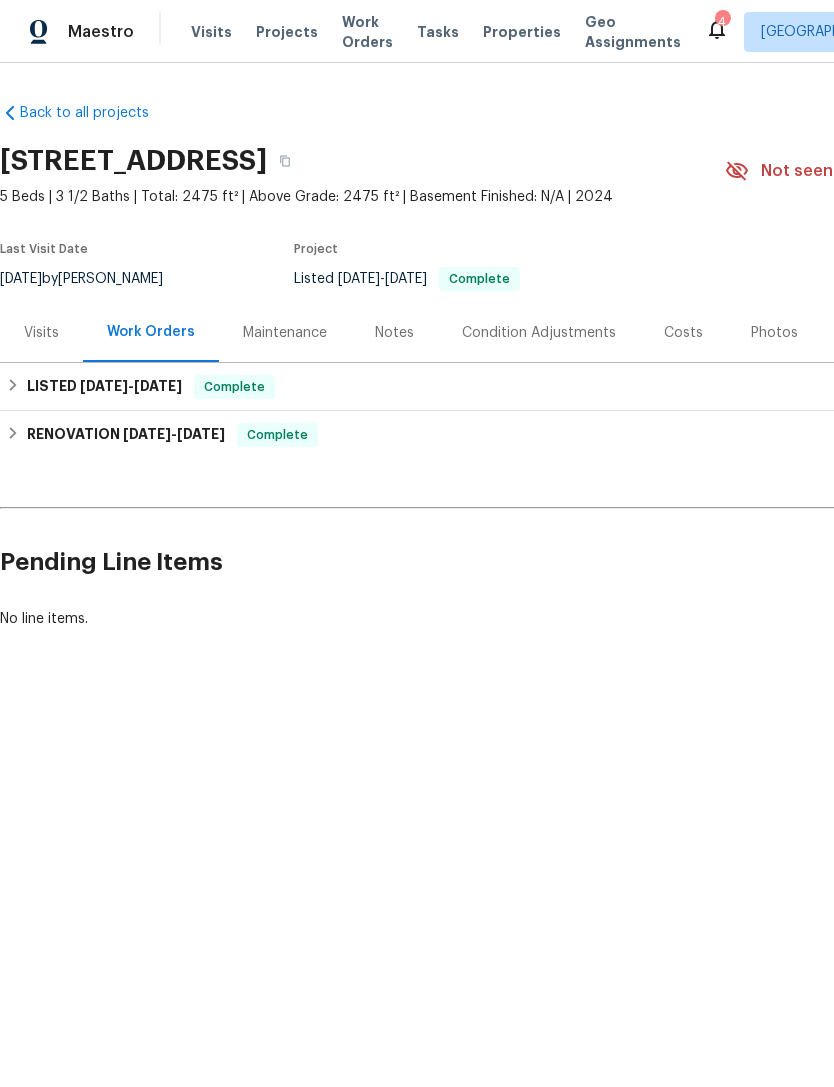 click on "Photos" at bounding box center (774, 333) 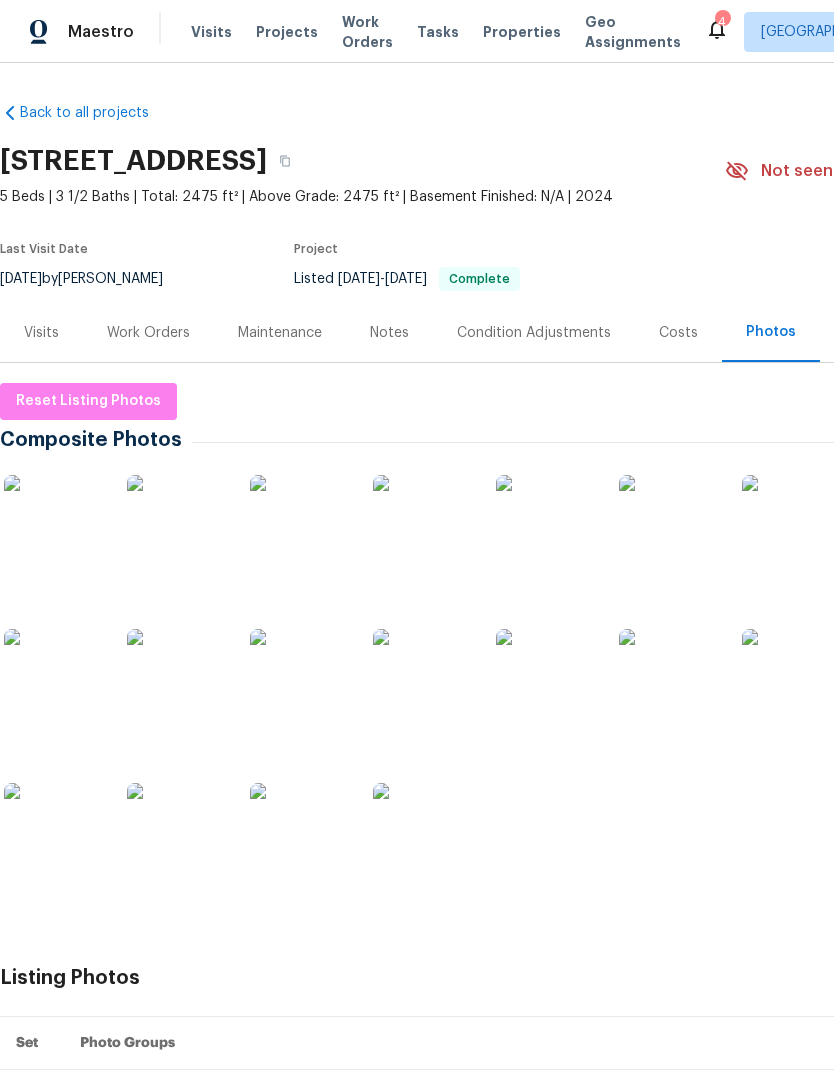 click at bounding box center [300, 525] 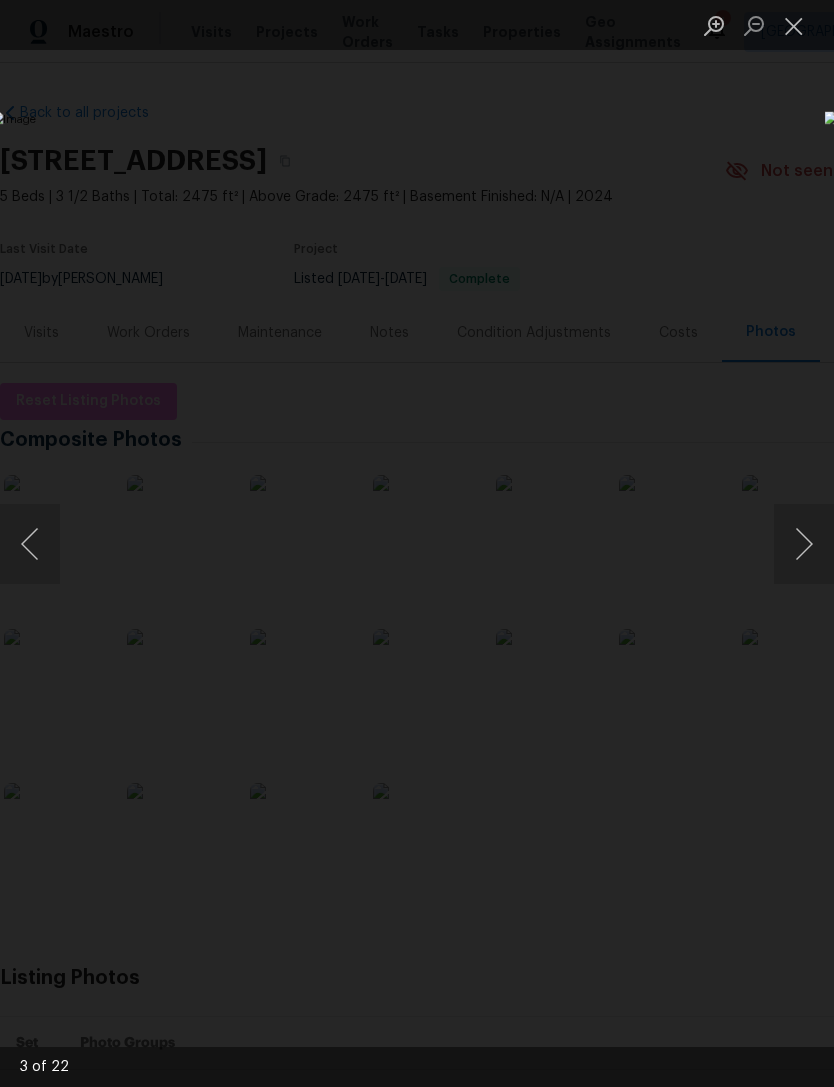 click at bounding box center [417, 543] 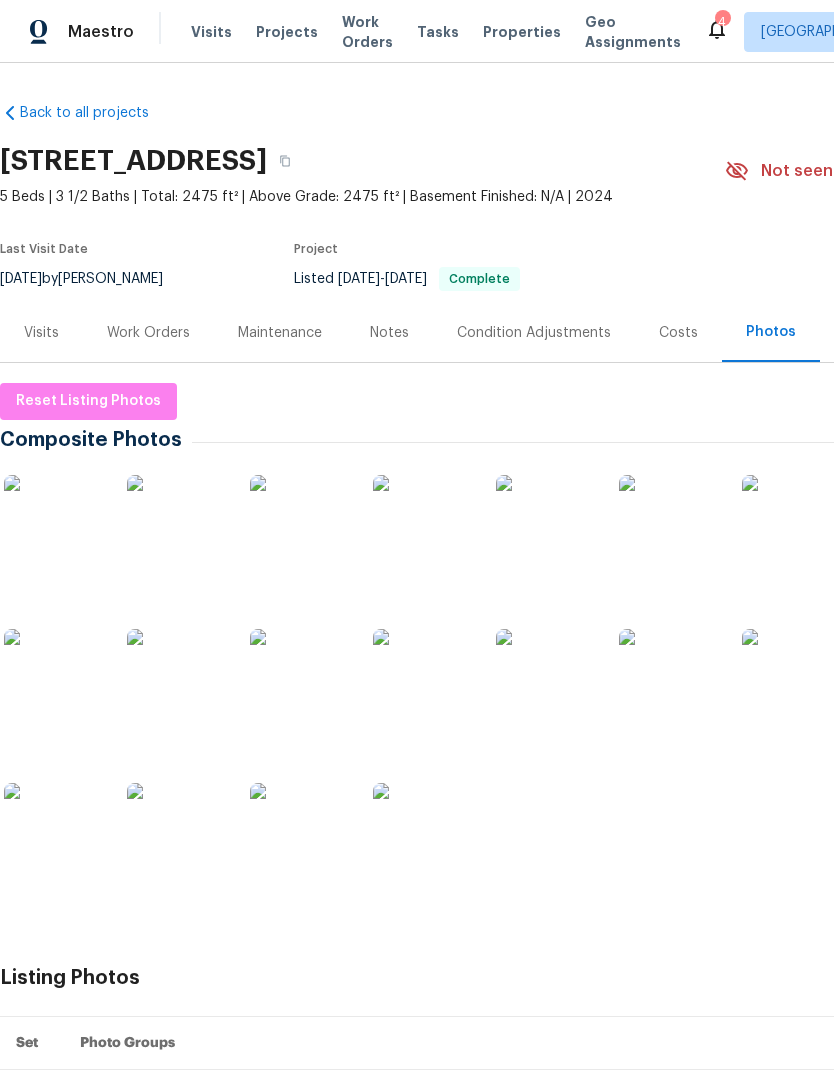 click on "3 of 22" at bounding box center (417, 1067) 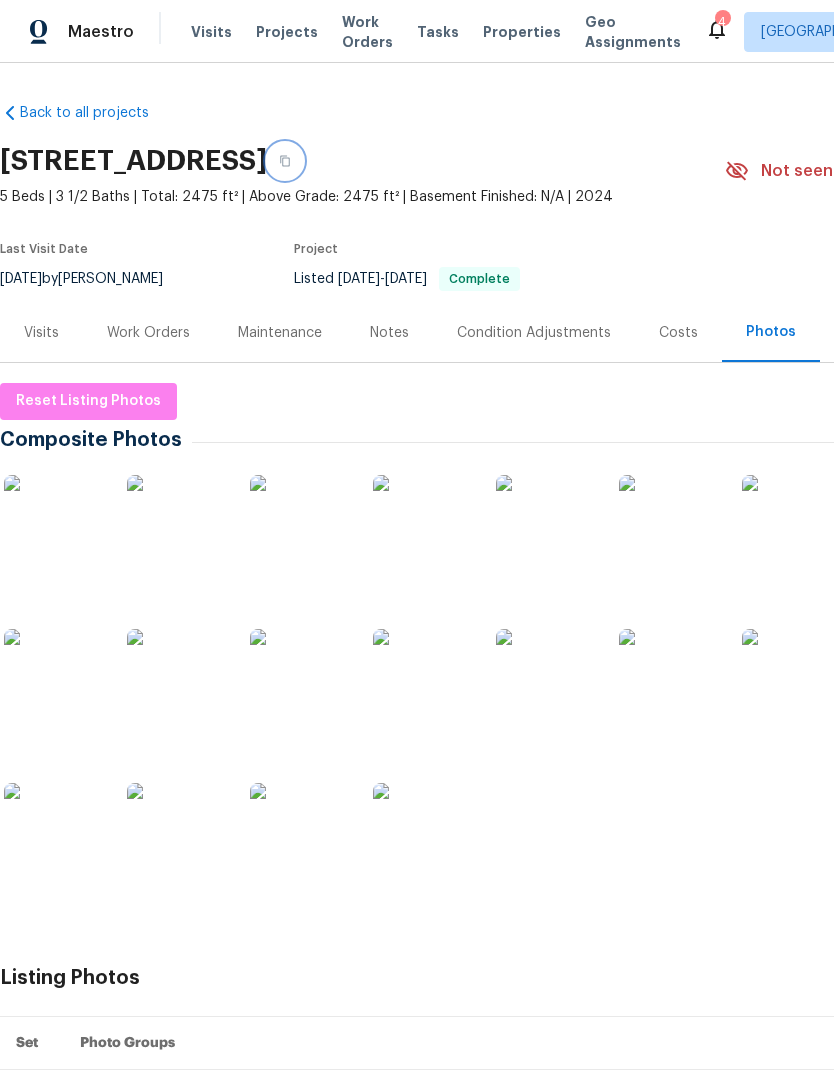 click 